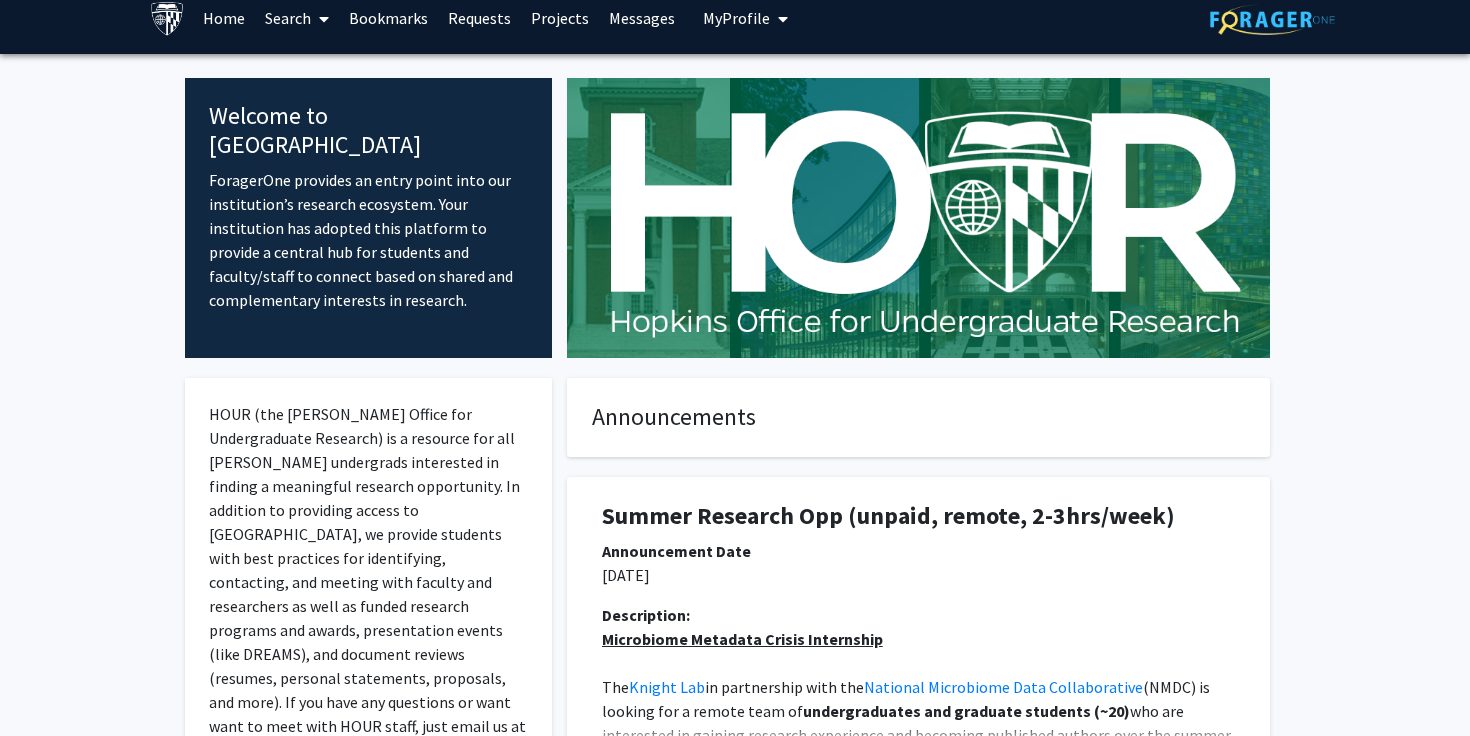 scroll, scrollTop: 0, scrollLeft: 0, axis: both 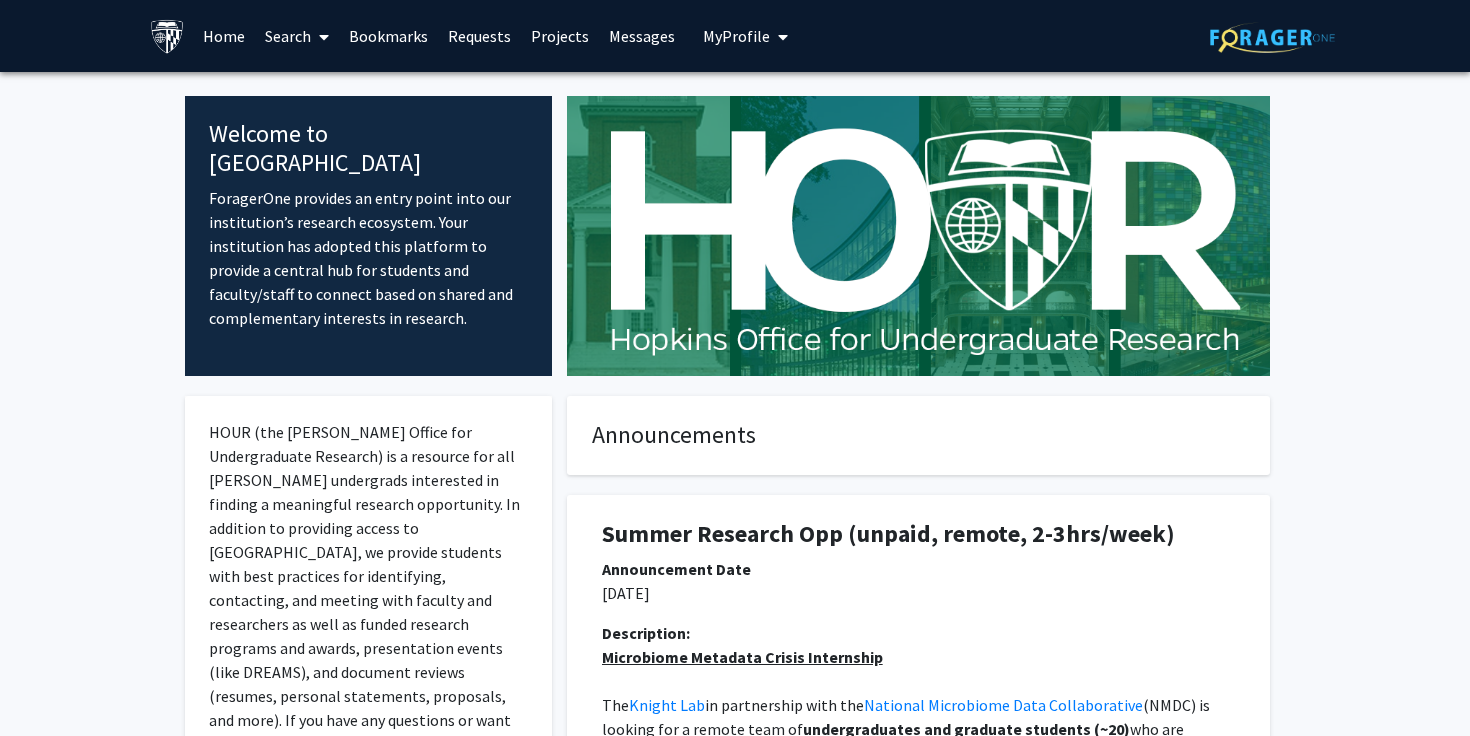click on "Search" at bounding box center [297, 36] 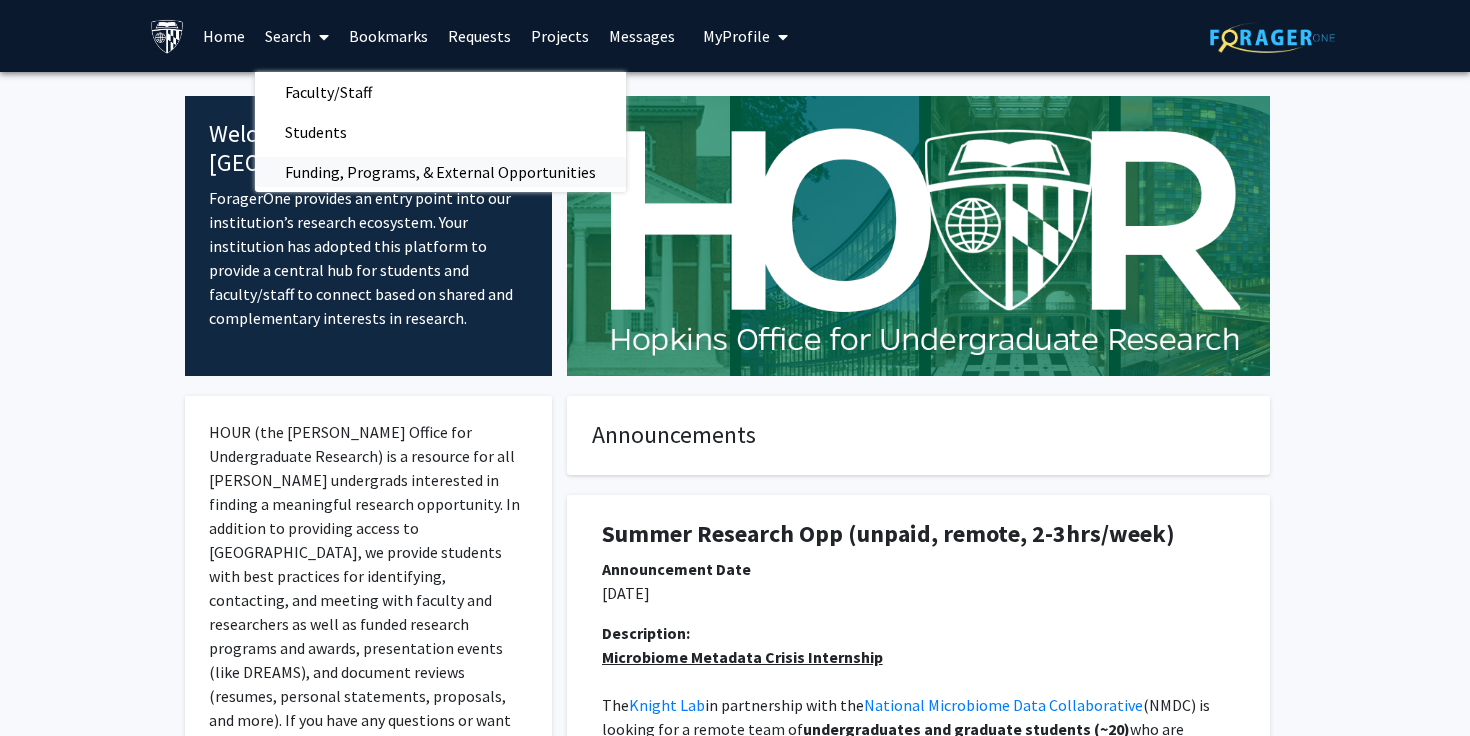 click on "Funding, Programs, & External Opportunities" at bounding box center (440, 172) 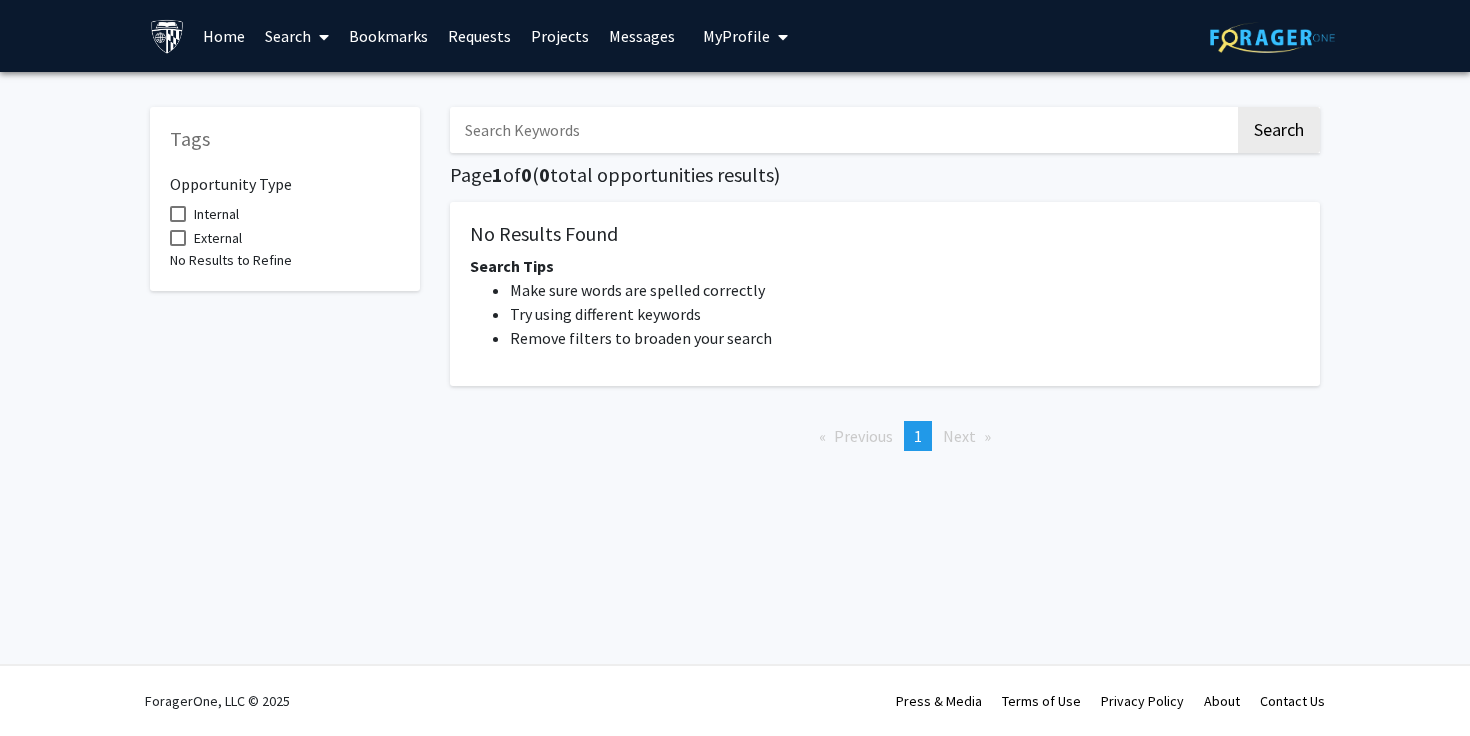 click on "Internal" at bounding box center [216, 214] 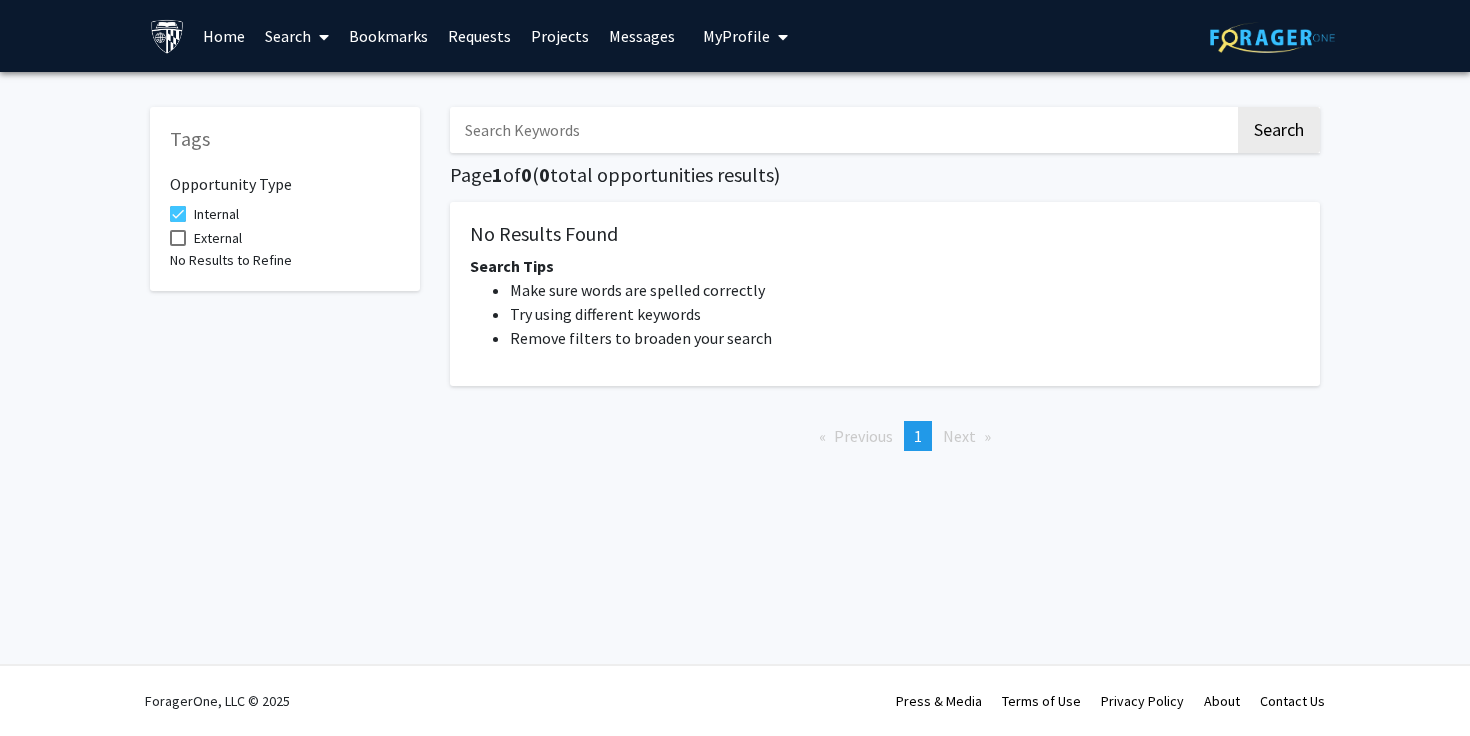 click on "Home" at bounding box center (224, 36) 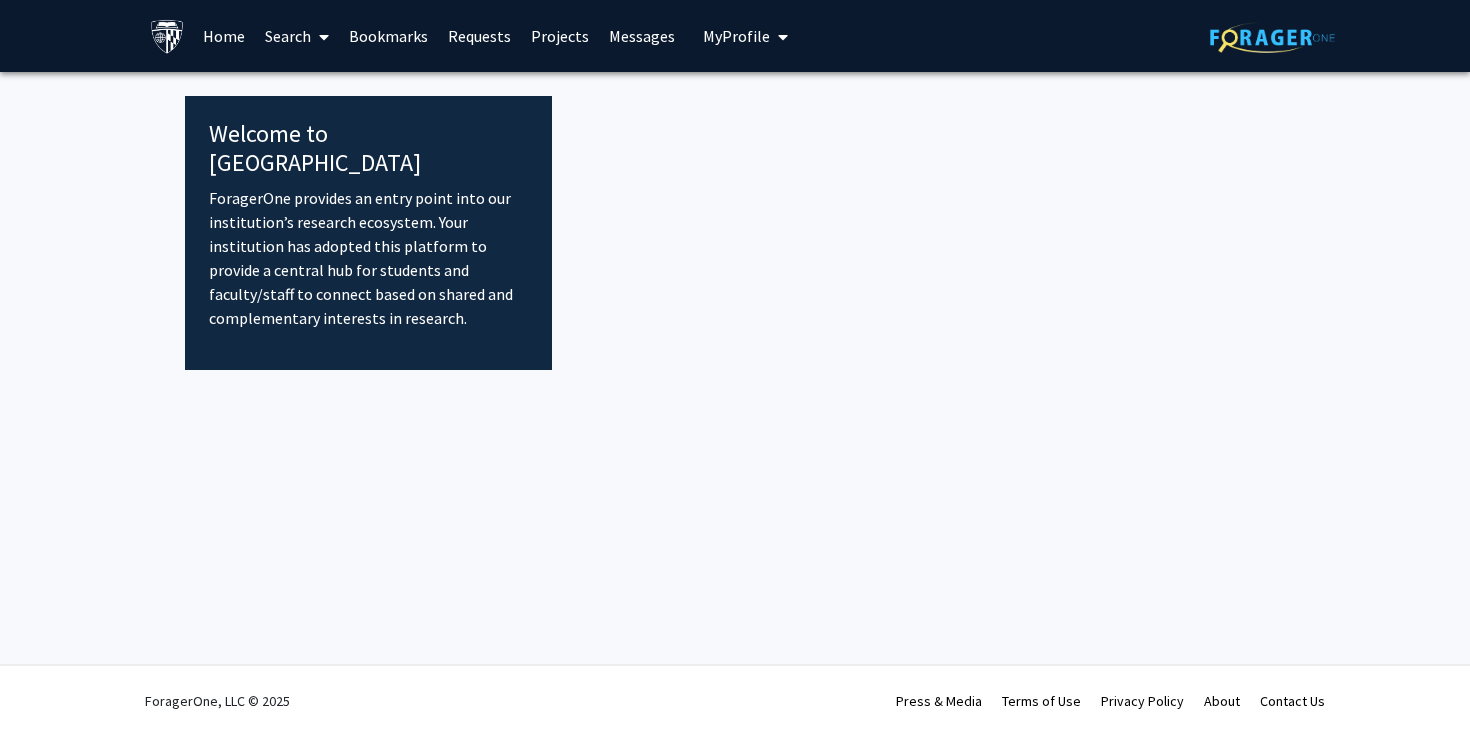 click on "Search" at bounding box center [297, 36] 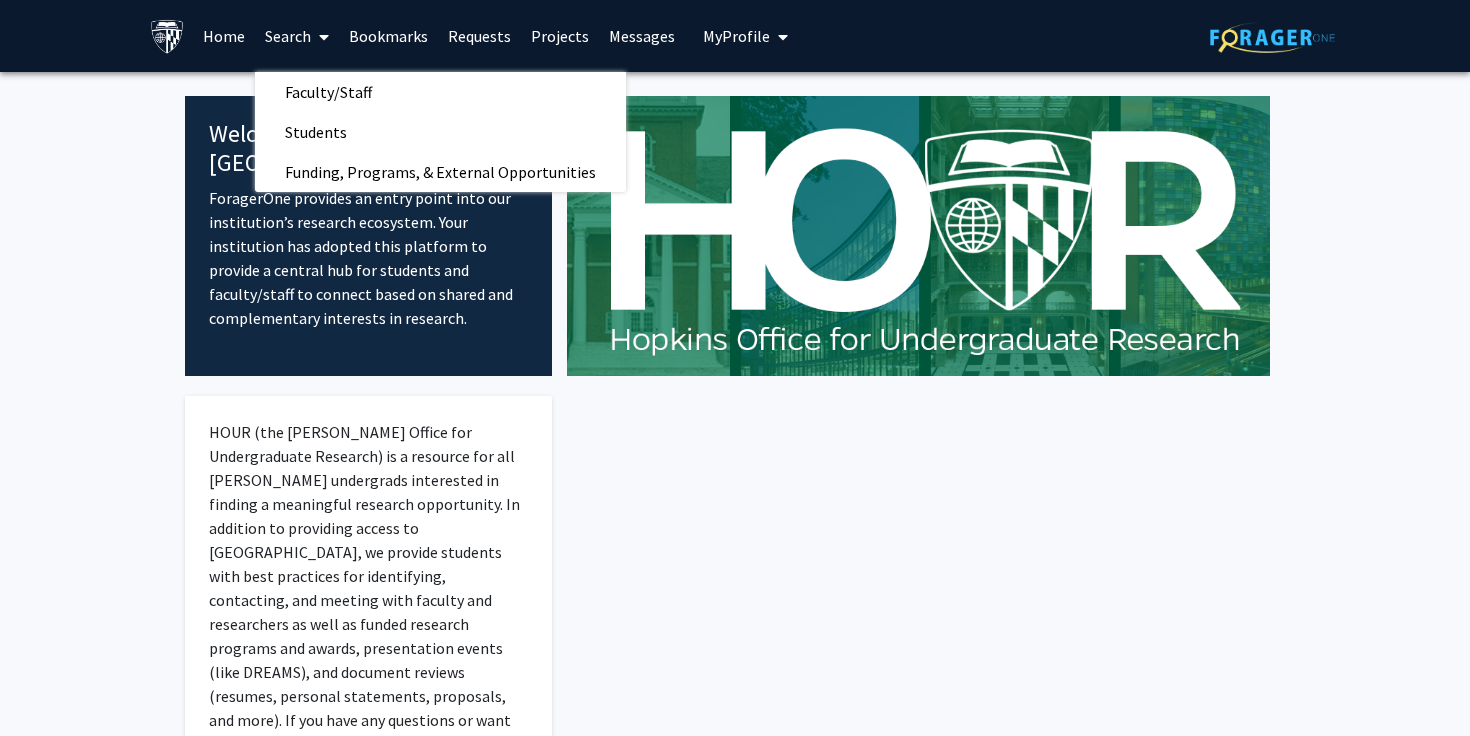click on "HOUR (the [PERSON_NAME] Office for Undergraduate Research) is a resource for all [PERSON_NAME] undergrads interested in finding a meaningful research opportunity. In addition to providing access to [GEOGRAPHIC_DATA], we provide students with best practices for identifying, contacting, and meeting with faculty and researchers as well as funded research programs and awards, presentation events (like DREAMS), and document reviews (resumes, personal statements, proposals, and more). If you have any questions or want want to meet with HOUR staff, just email us at [EMAIL_ADDRESS][DOMAIN_NAME]." 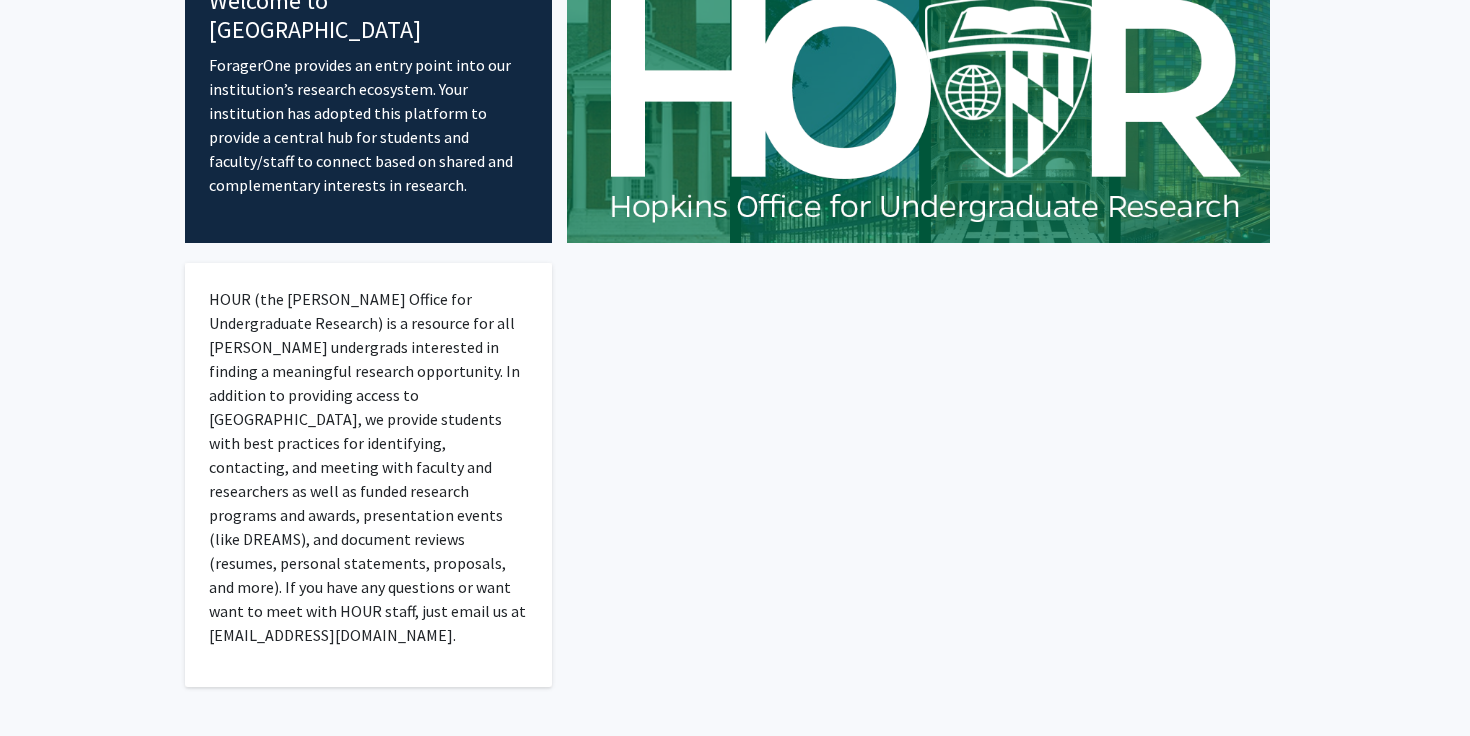 scroll, scrollTop: 0, scrollLeft: 0, axis: both 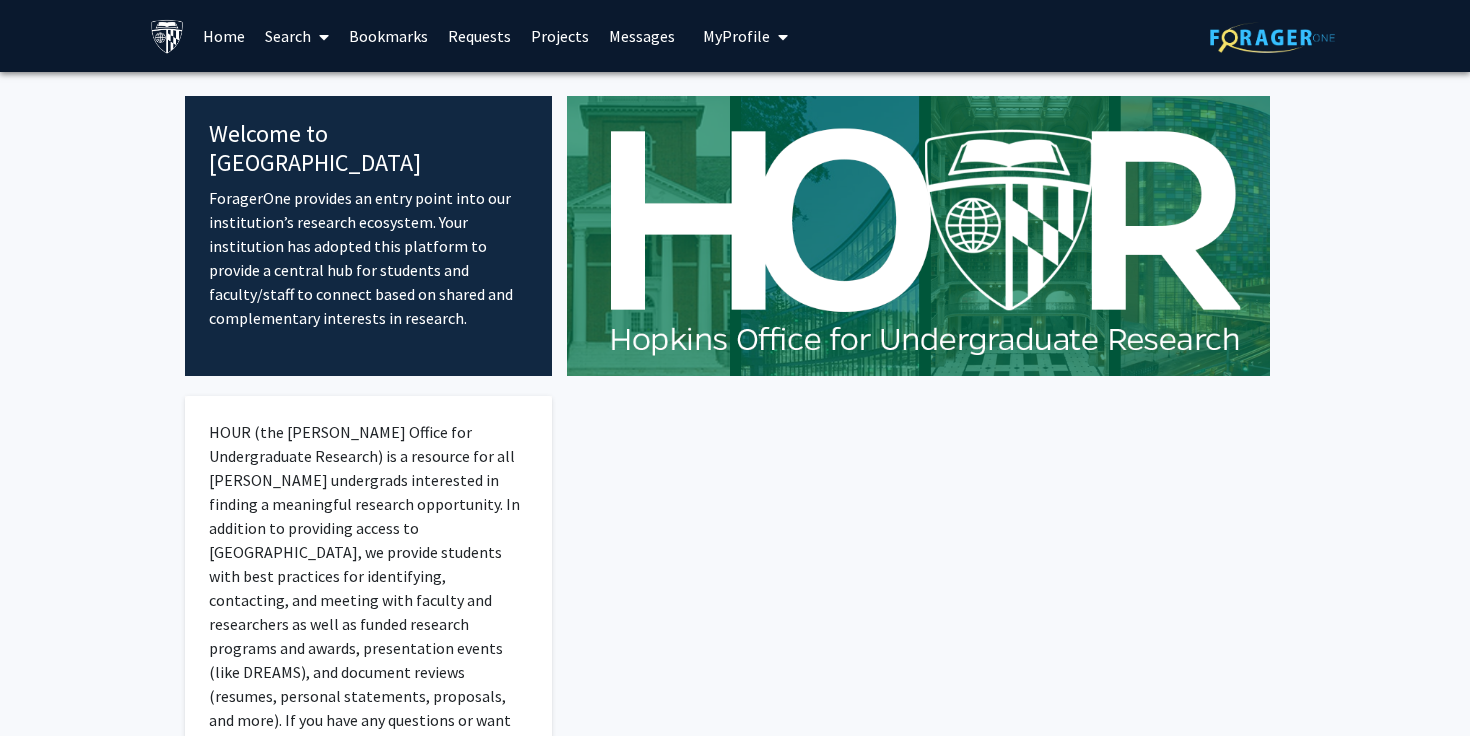 click at bounding box center (779, 37) 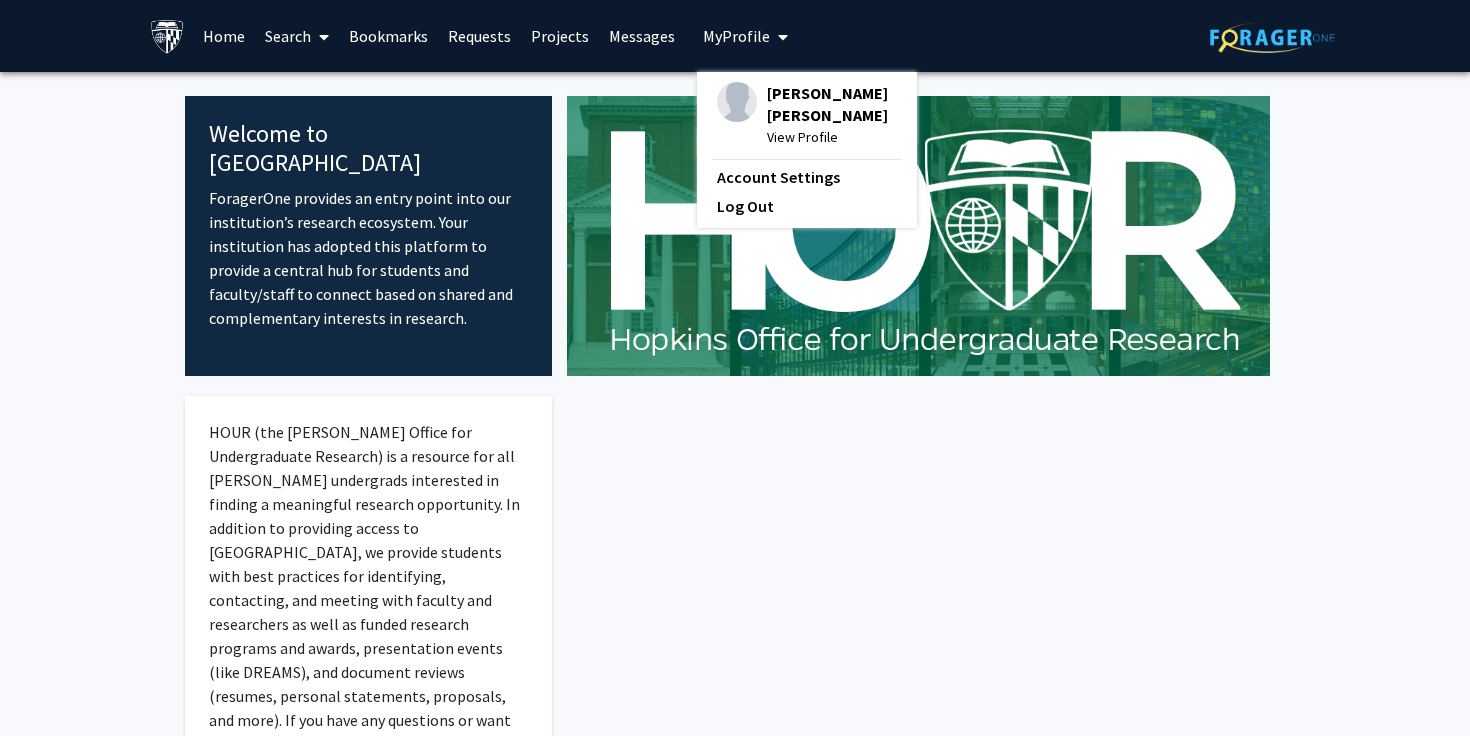 click at bounding box center (324, 37) 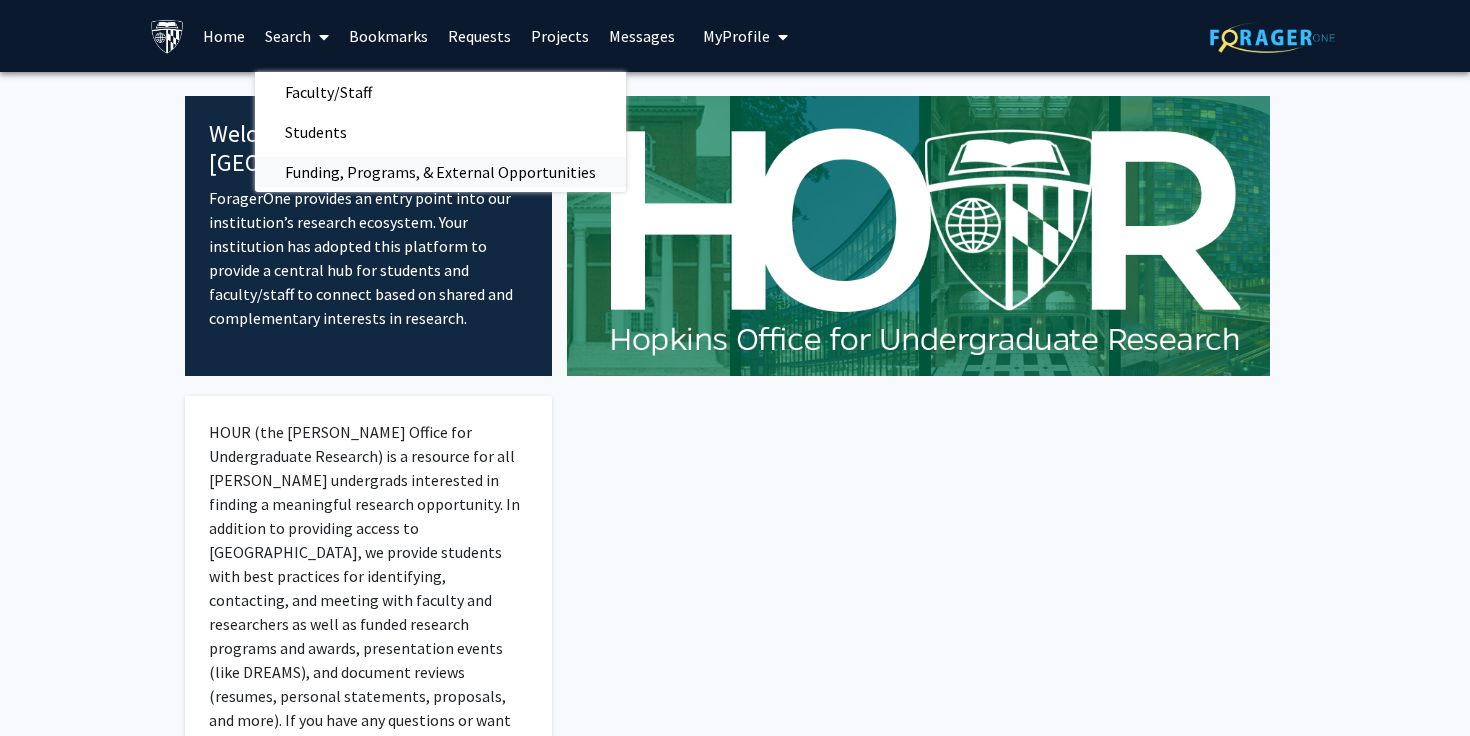 click on "Funding, Programs, & External Opportunities" at bounding box center (440, 172) 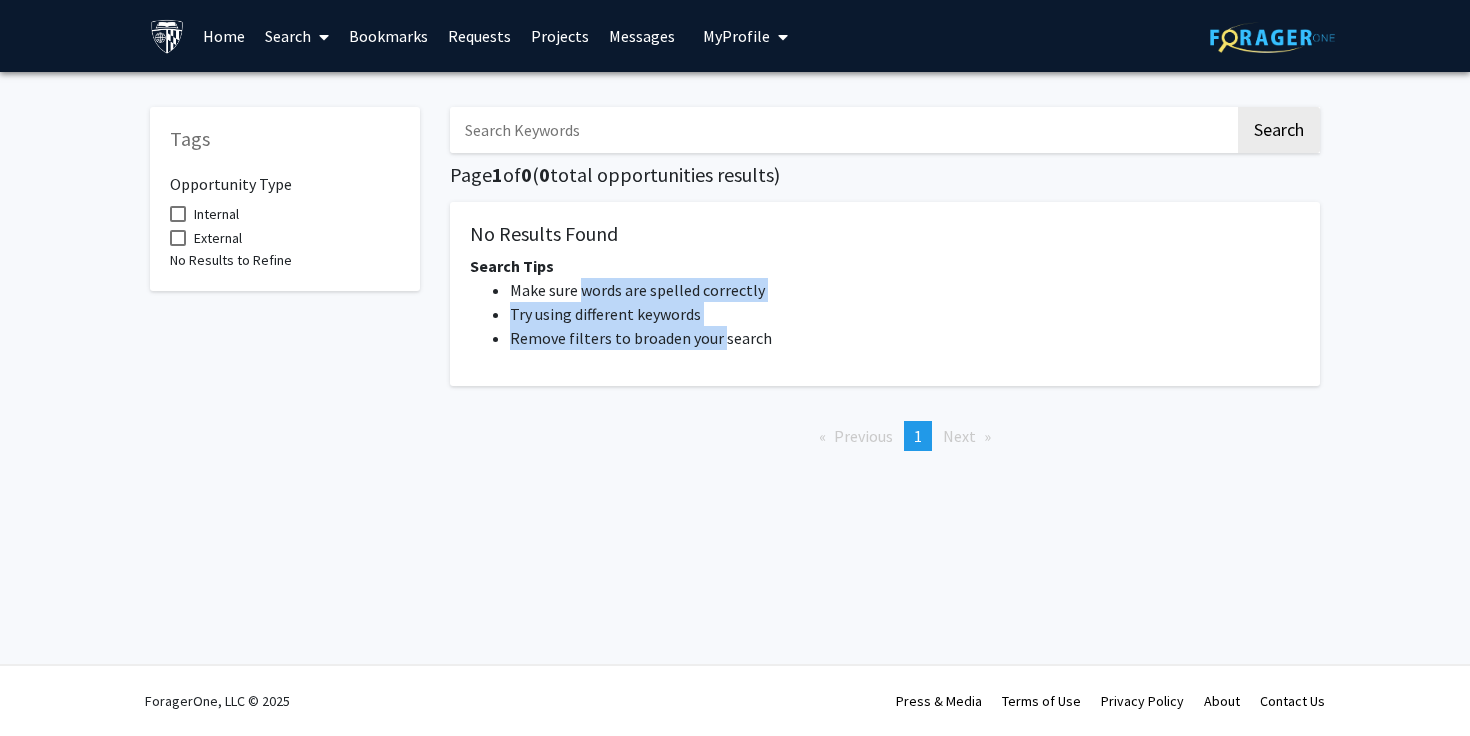 drag, startPoint x: 585, startPoint y: 289, endPoint x: 728, endPoint y: 349, distance: 155.0774 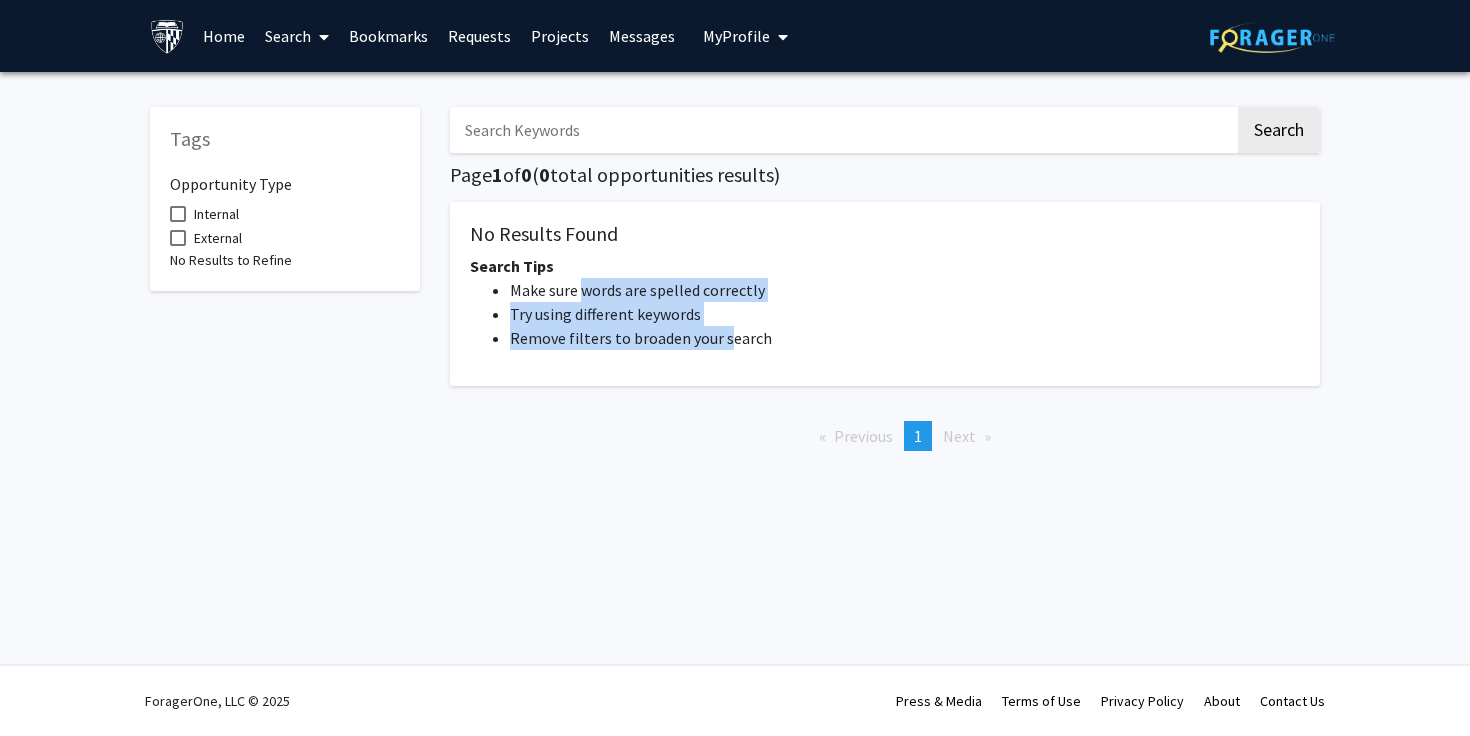 click on "Remove filters to broaden your search" 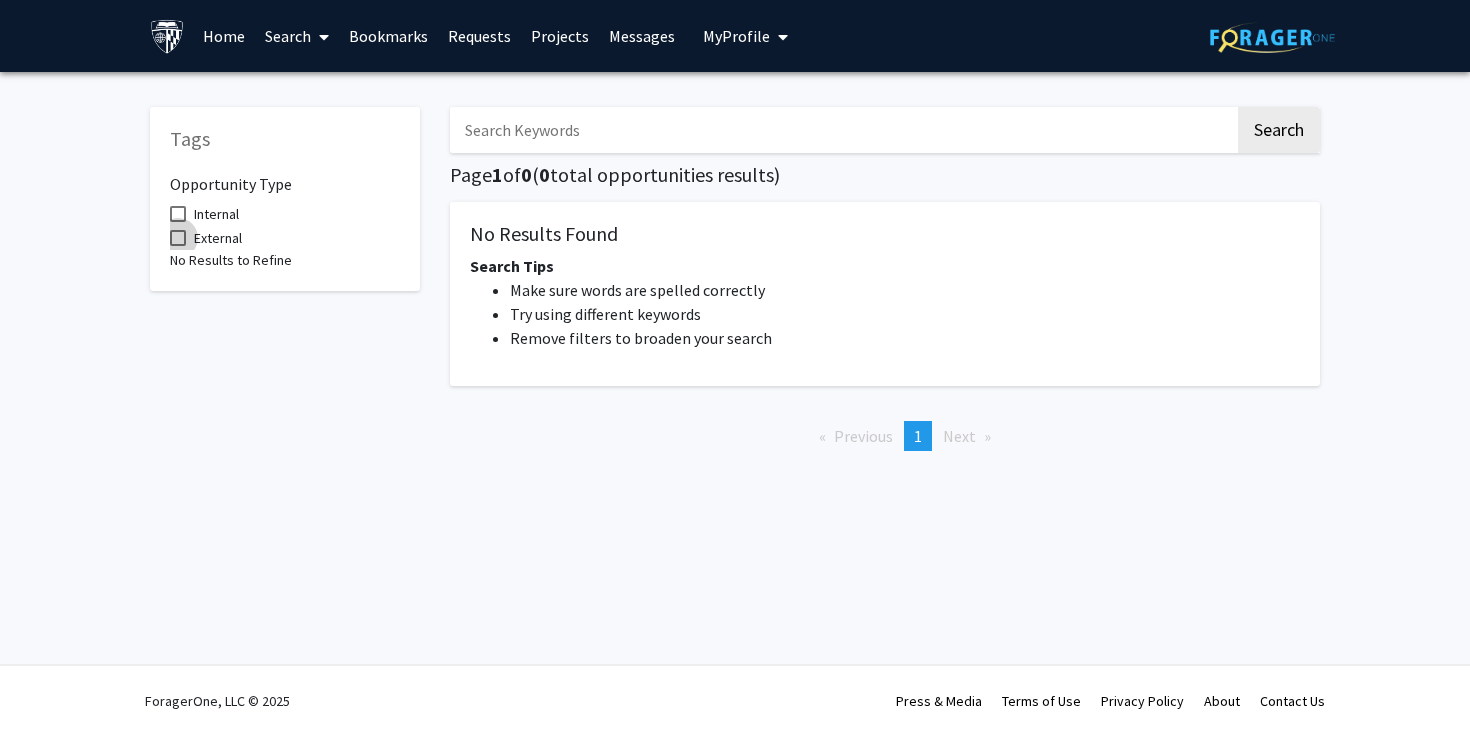 click on "External" at bounding box center (218, 238) 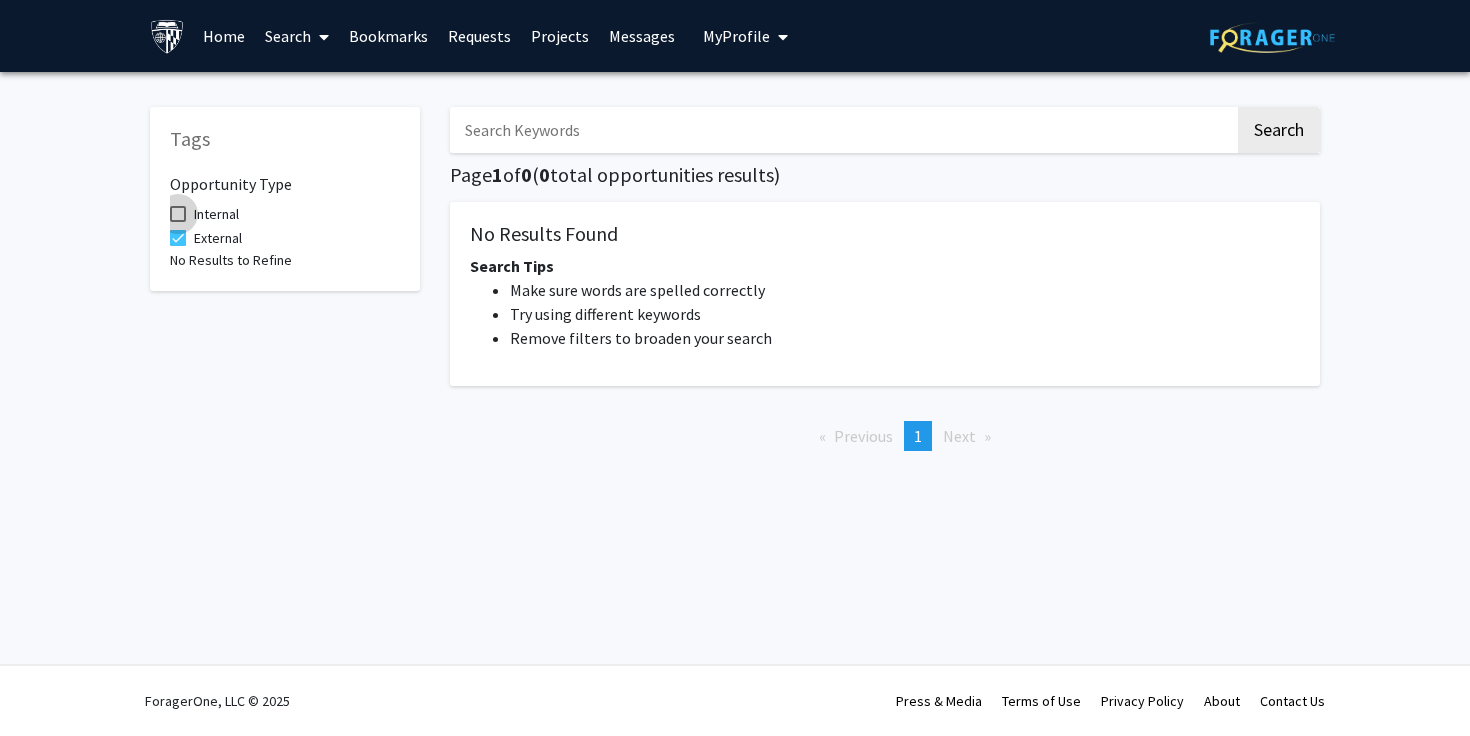 click on "Internal" at bounding box center (216, 214) 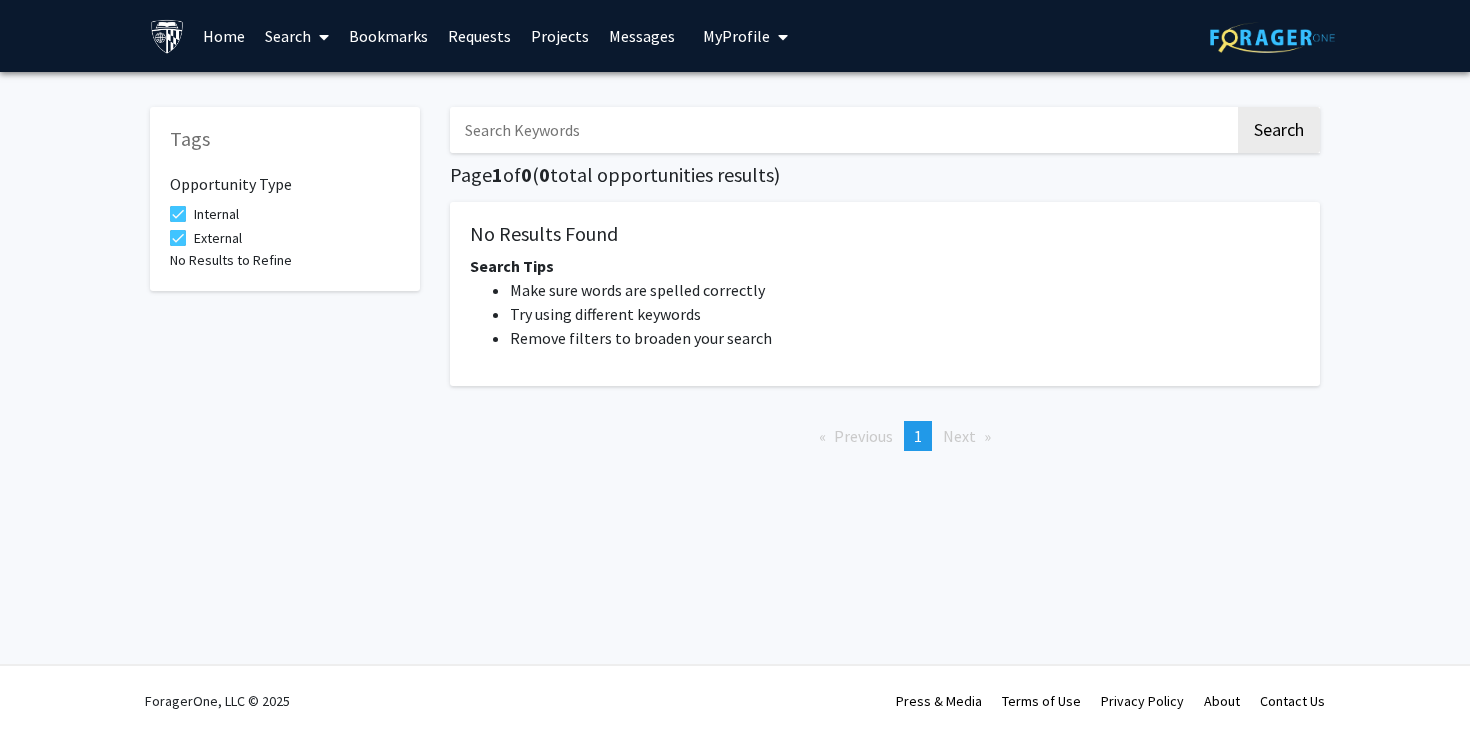 click at bounding box center [842, 130] 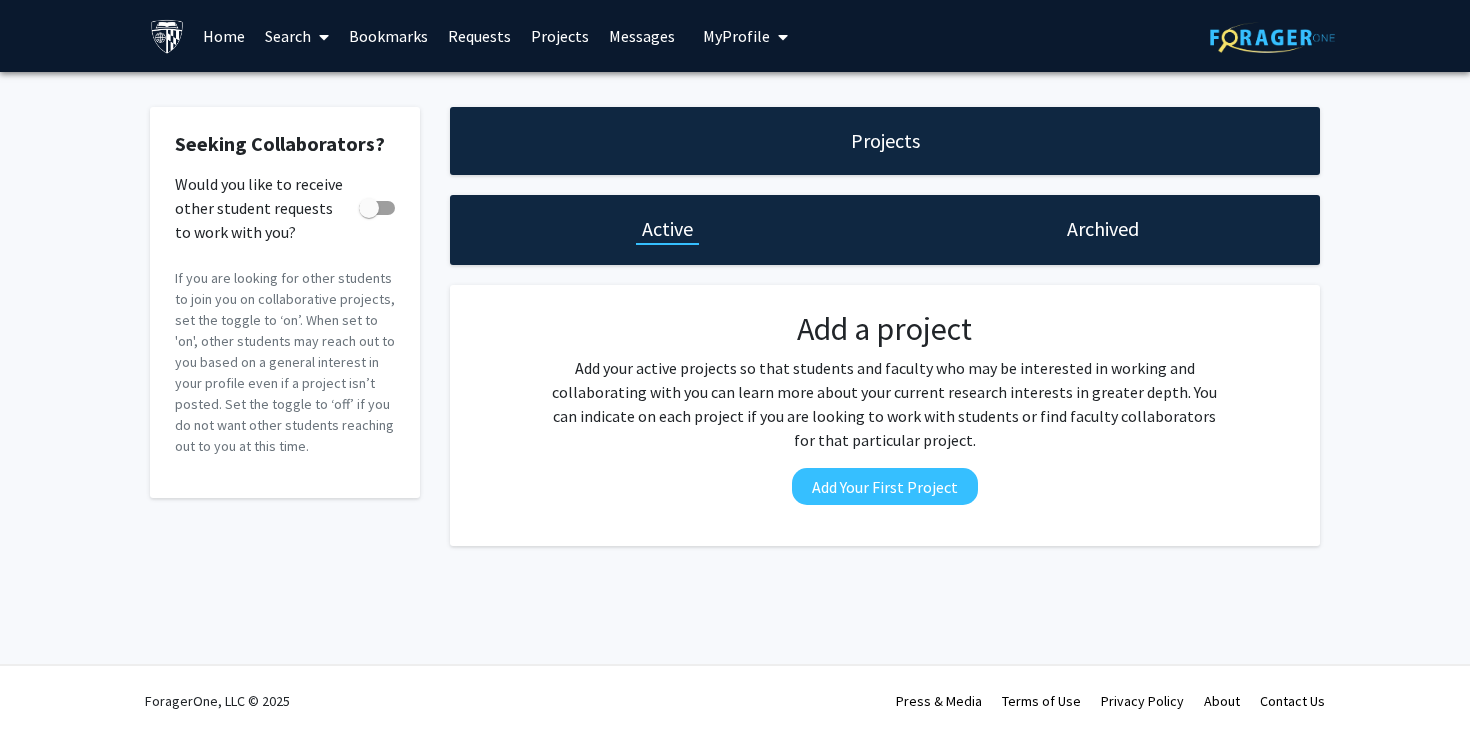 click on "Home" at bounding box center [224, 36] 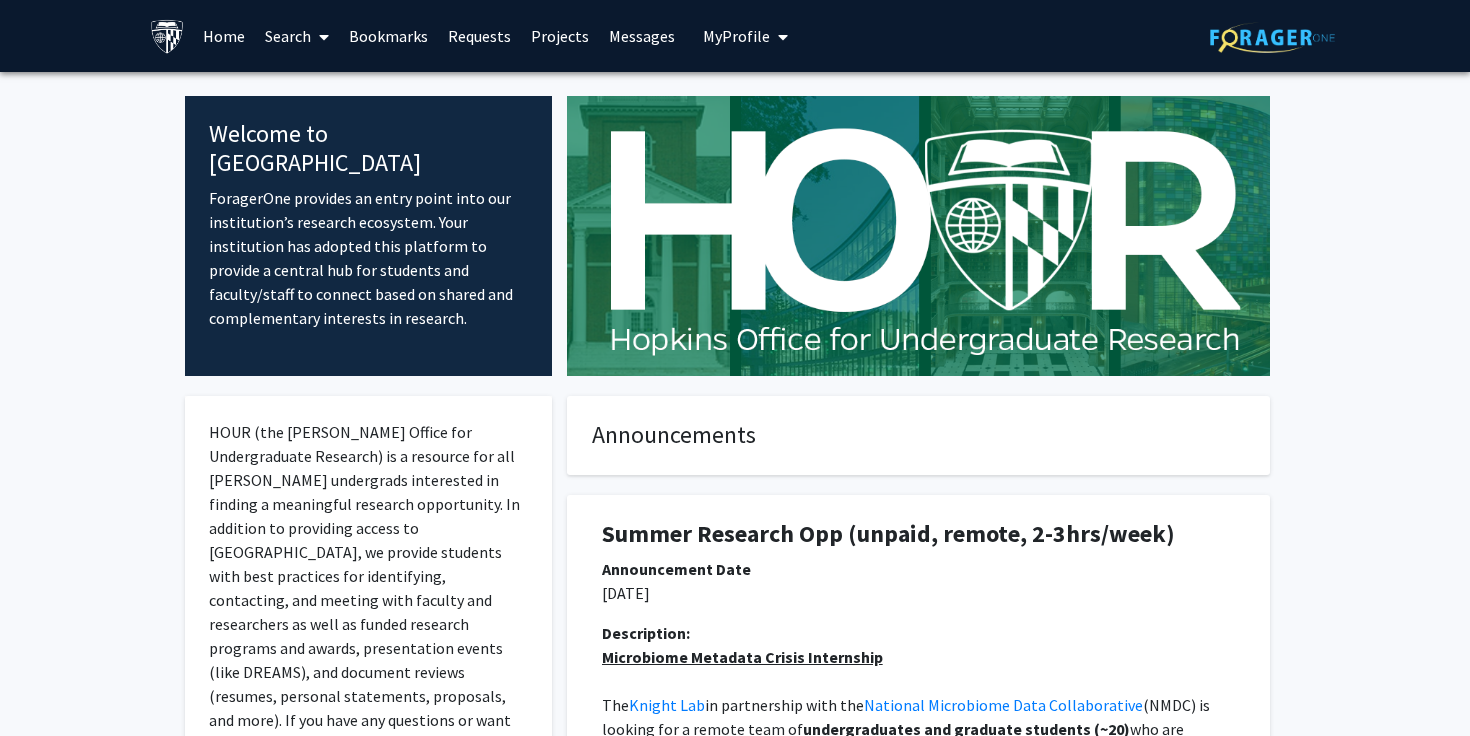 click on "Bookmarks" at bounding box center (388, 36) 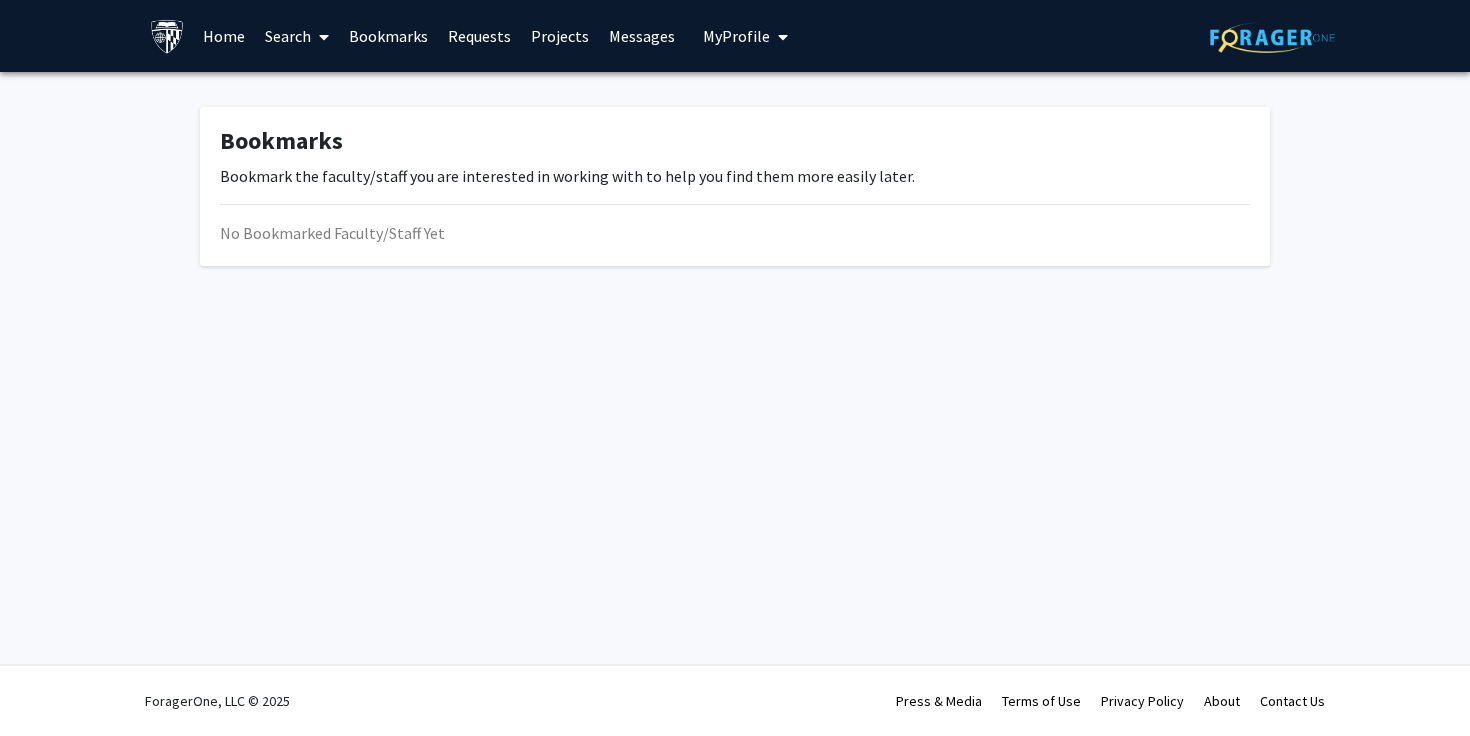 click at bounding box center [324, 37] 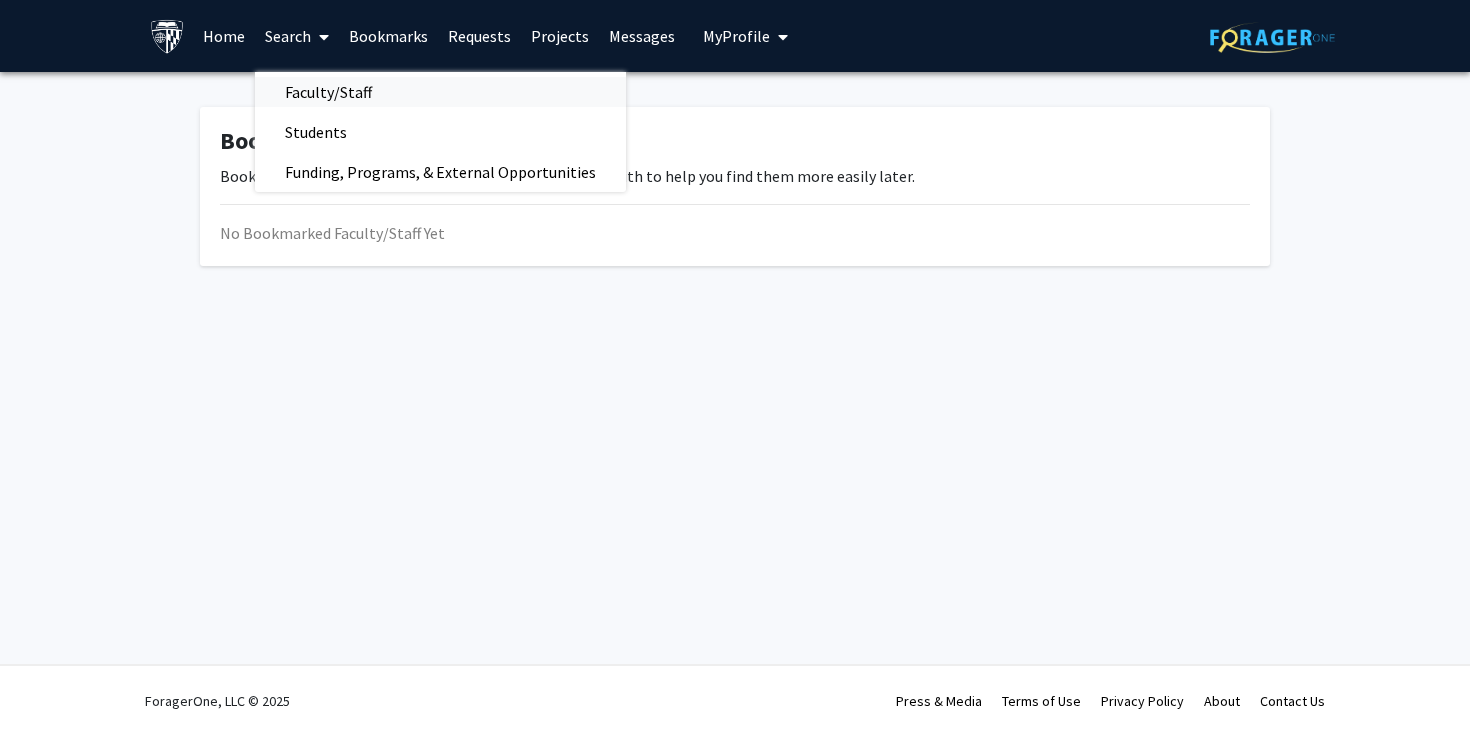 click on "Faculty/Staff" at bounding box center (328, 92) 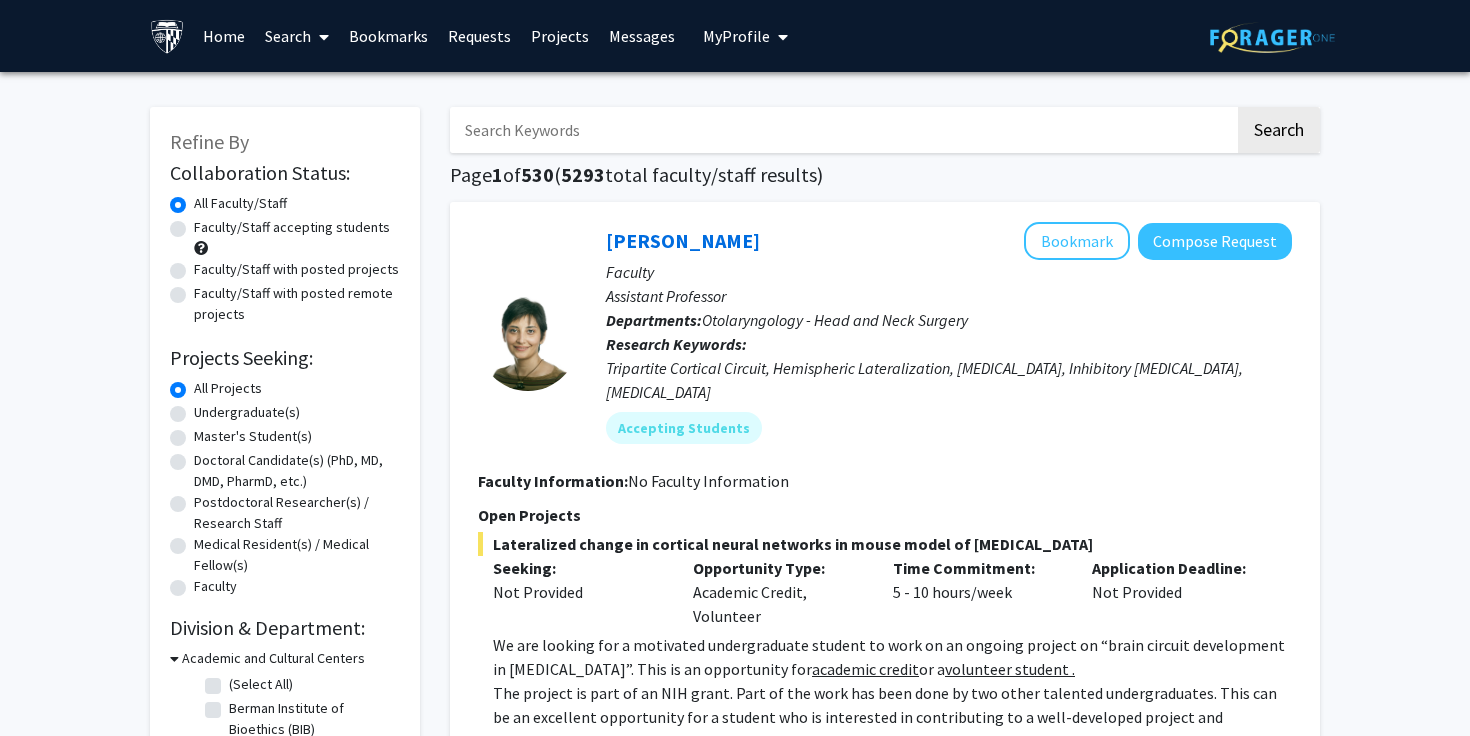 click on "Faculty/Staff accepting students" 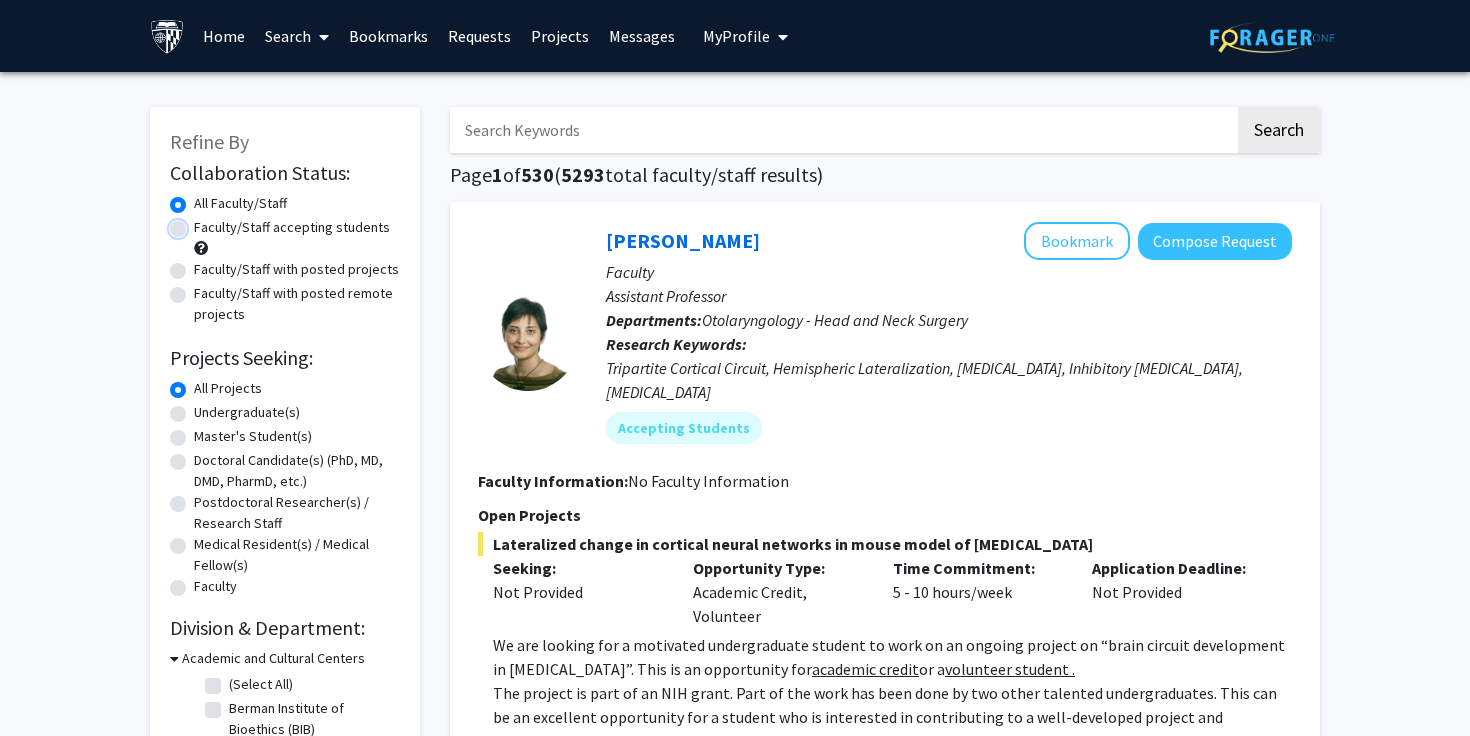 click on "Faculty/Staff accepting students" at bounding box center (200, 223) 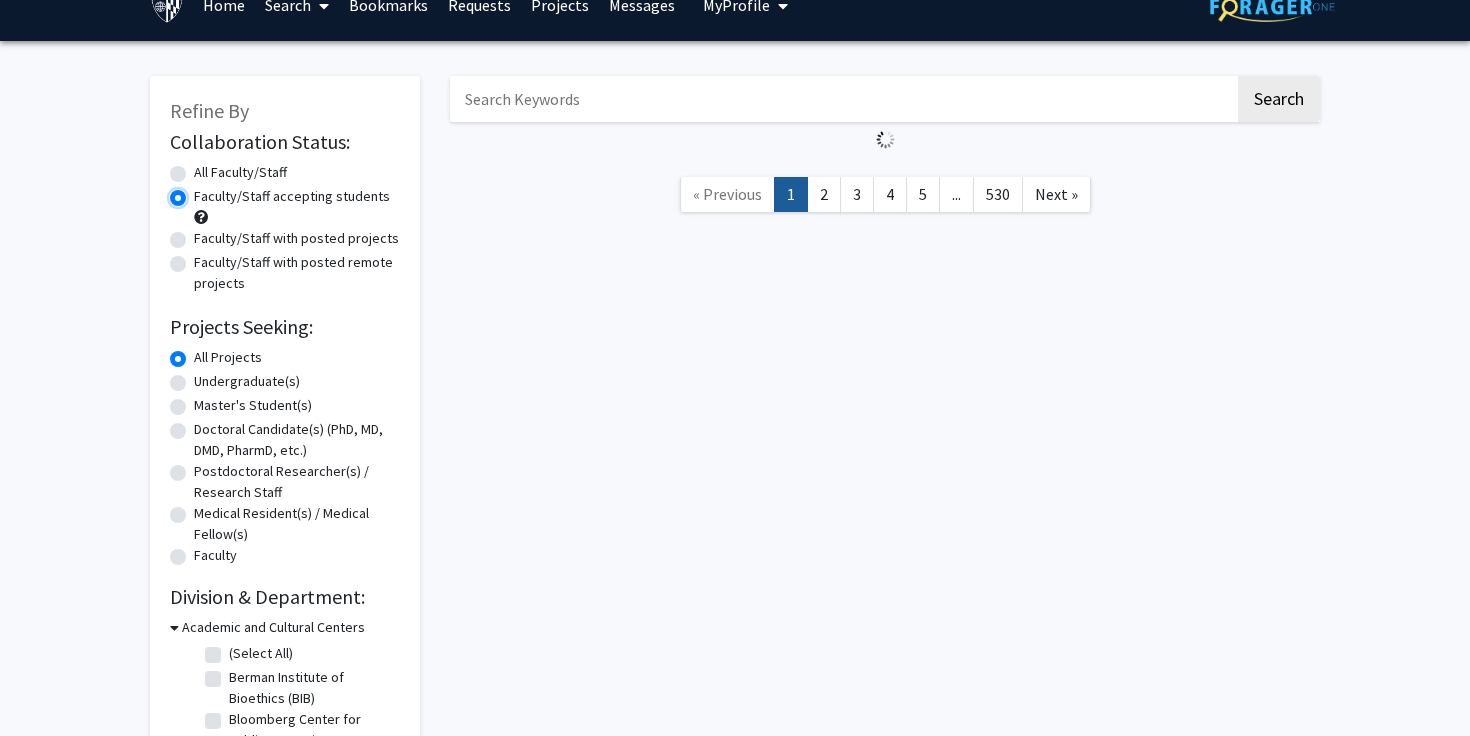 scroll, scrollTop: 33, scrollLeft: 0, axis: vertical 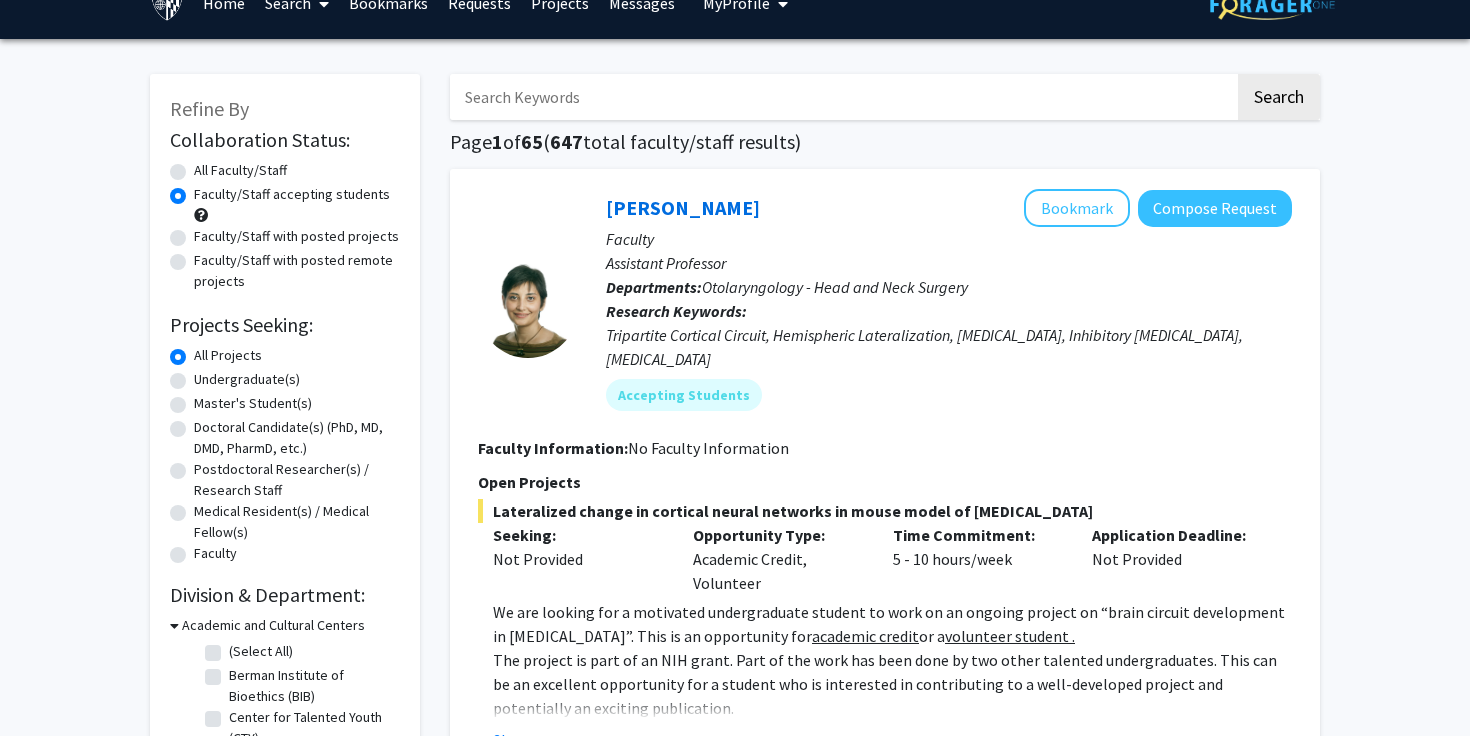 click 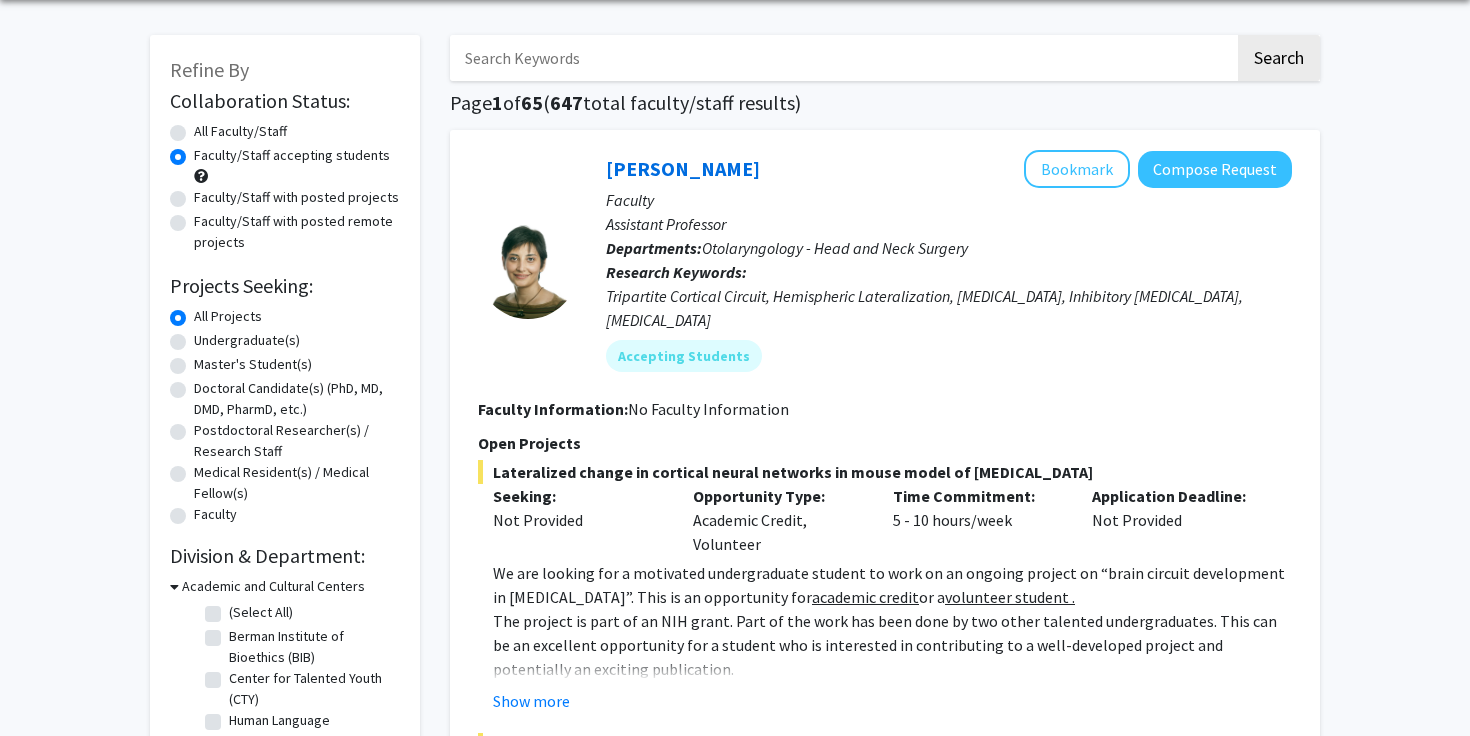 scroll, scrollTop: 76, scrollLeft: 0, axis: vertical 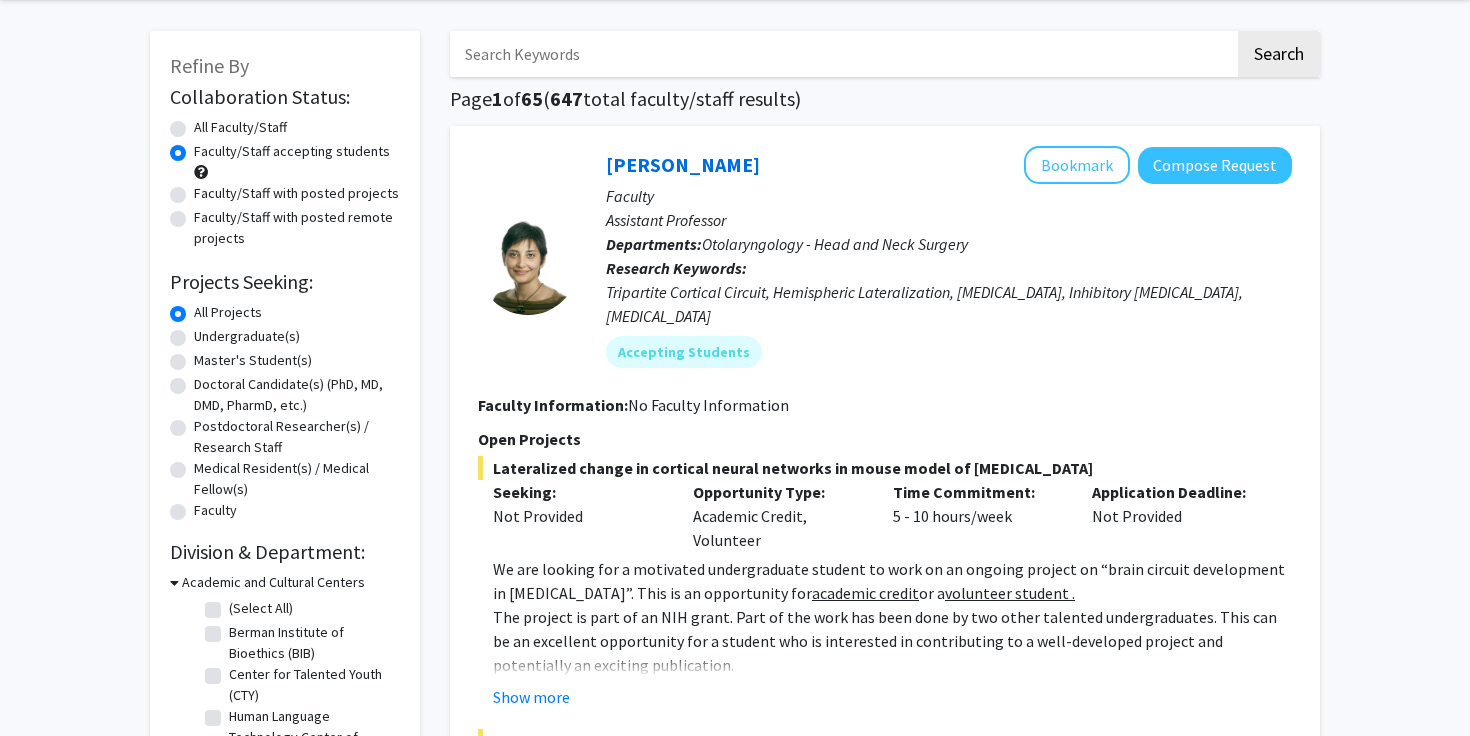 click on "Master's Student(s)" 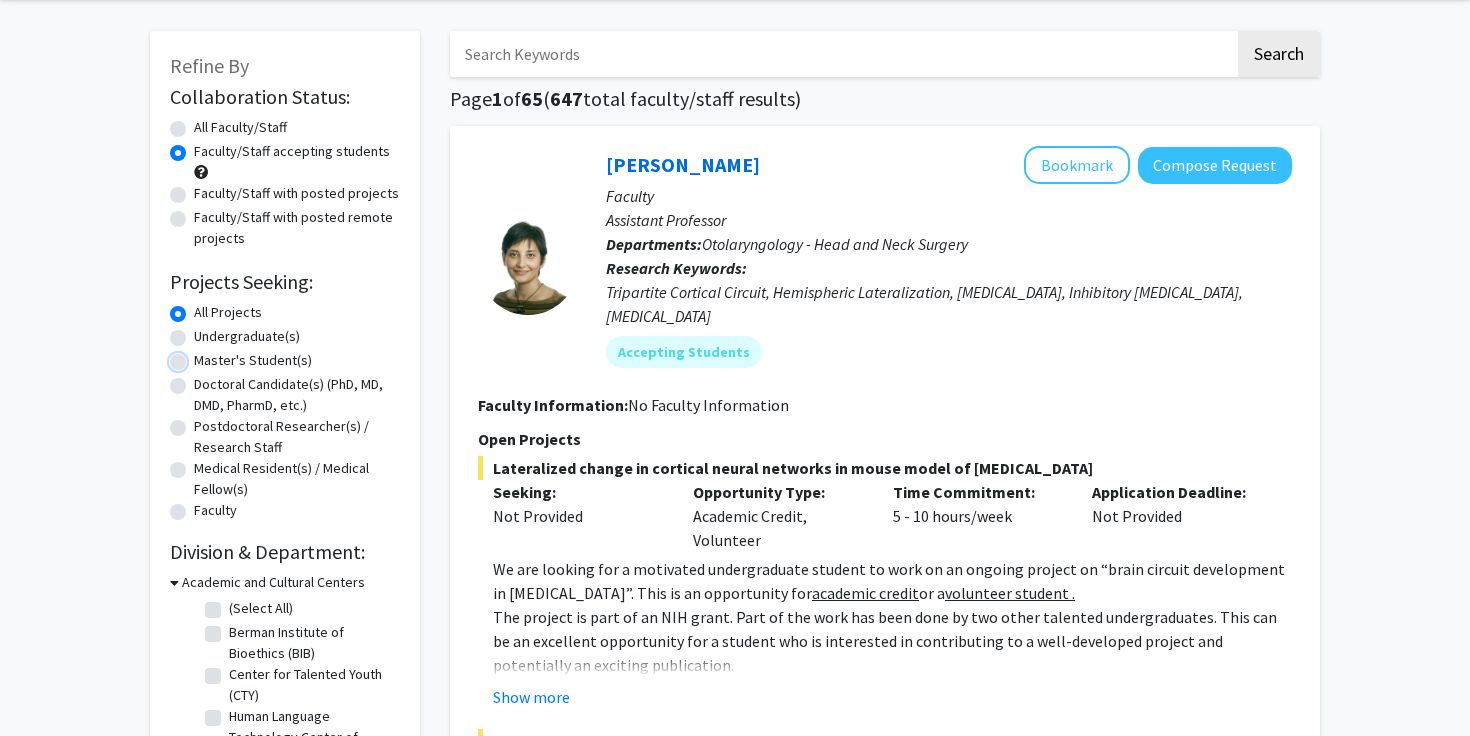 click on "Master's Student(s)" at bounding box center [200, 356] 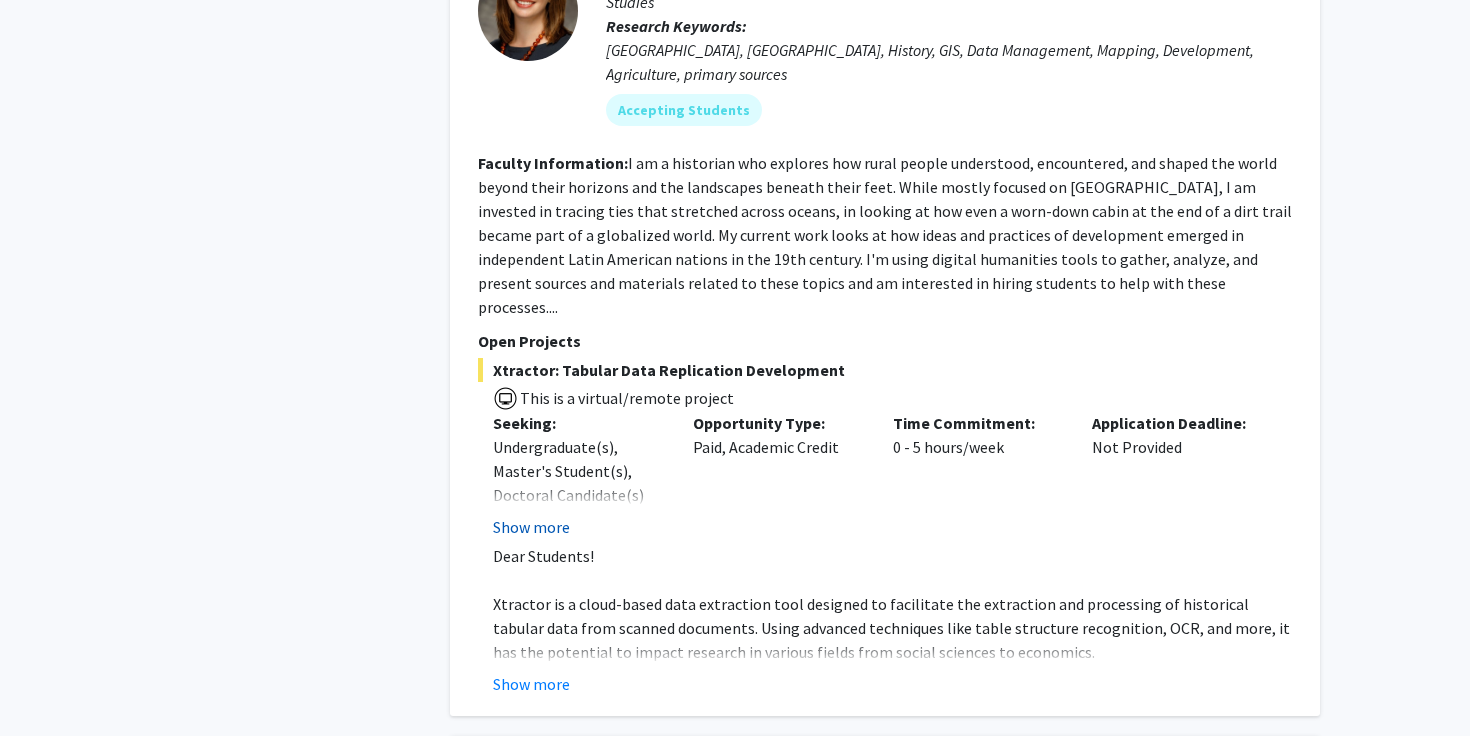 scroll, scrollTop: 2938, scrollLeft: 0, axis: vertical 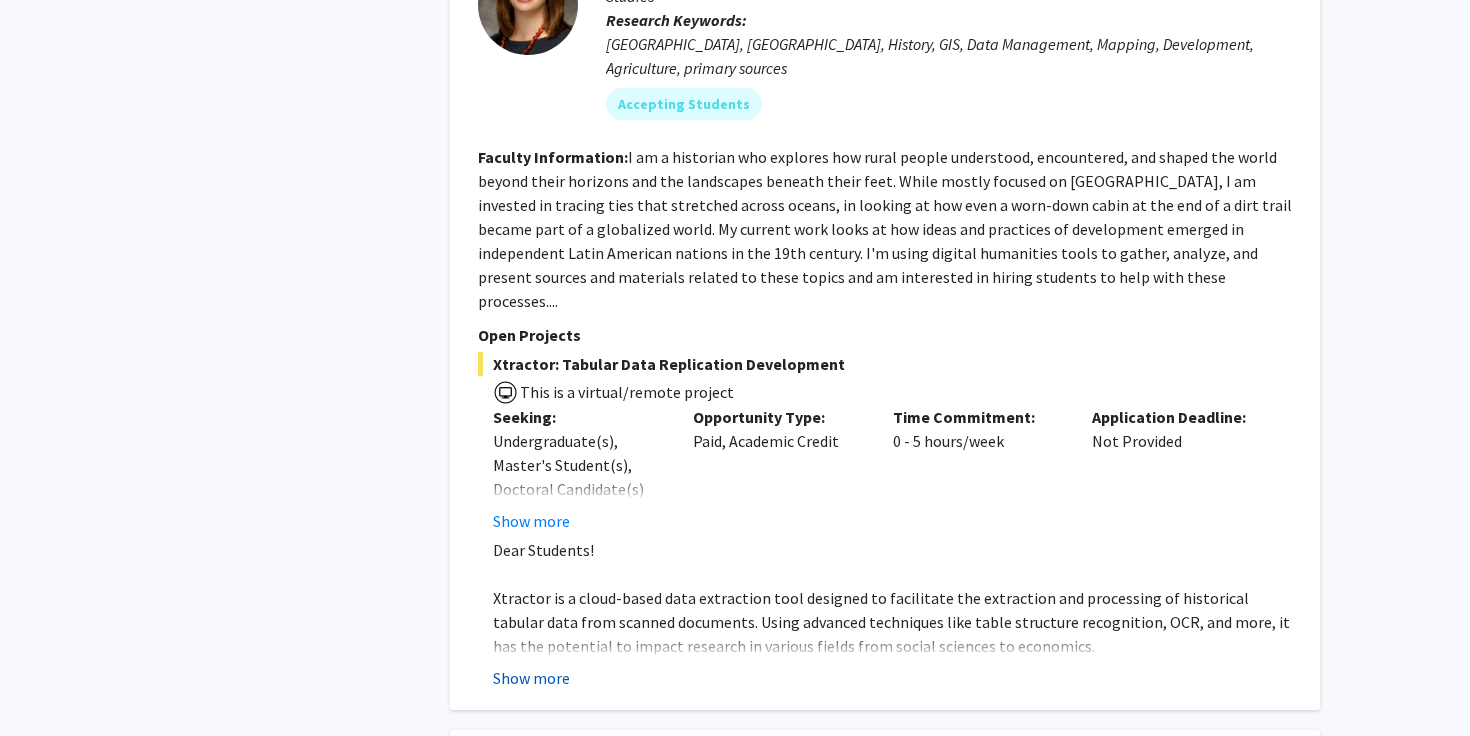 click on "Show more" 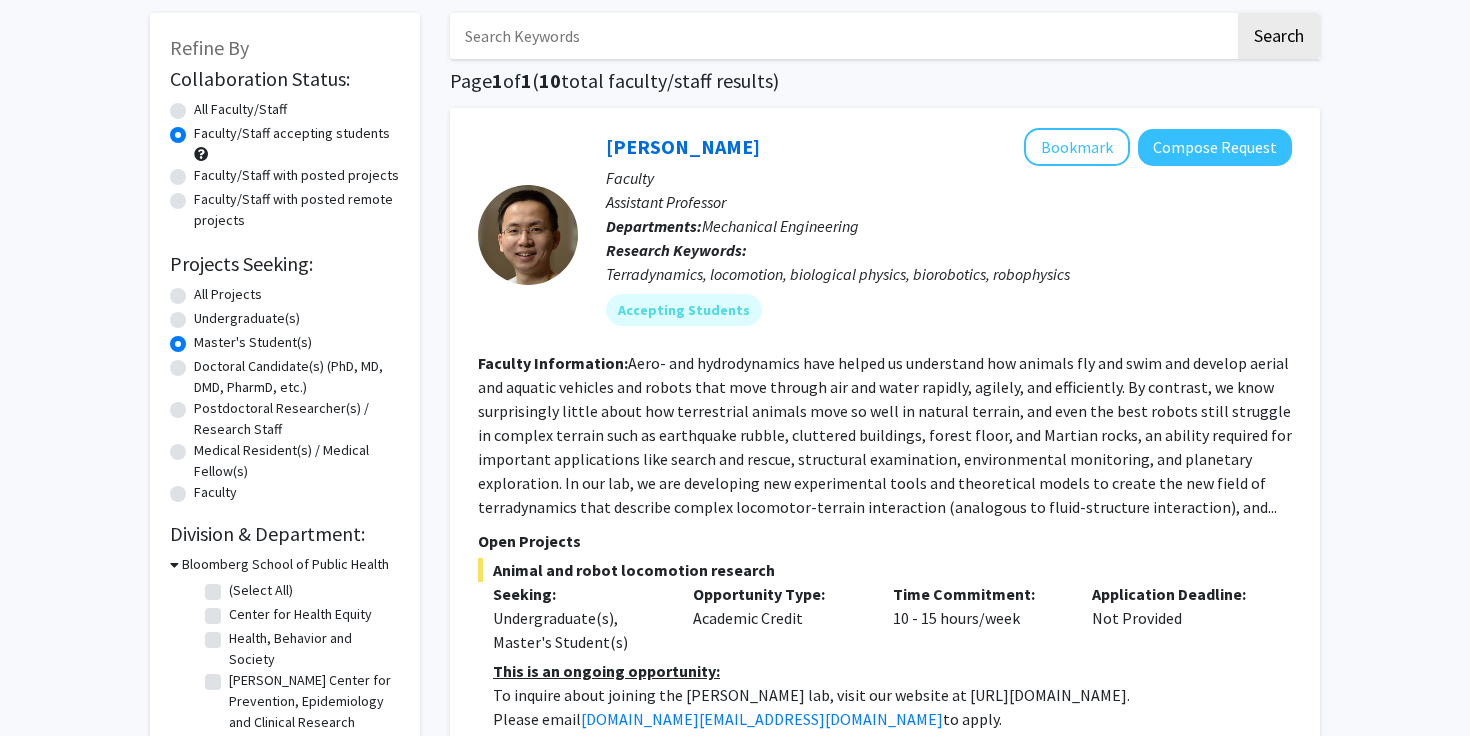 scroll, scrollTop: 0, scrollLeft: 0, axis: both 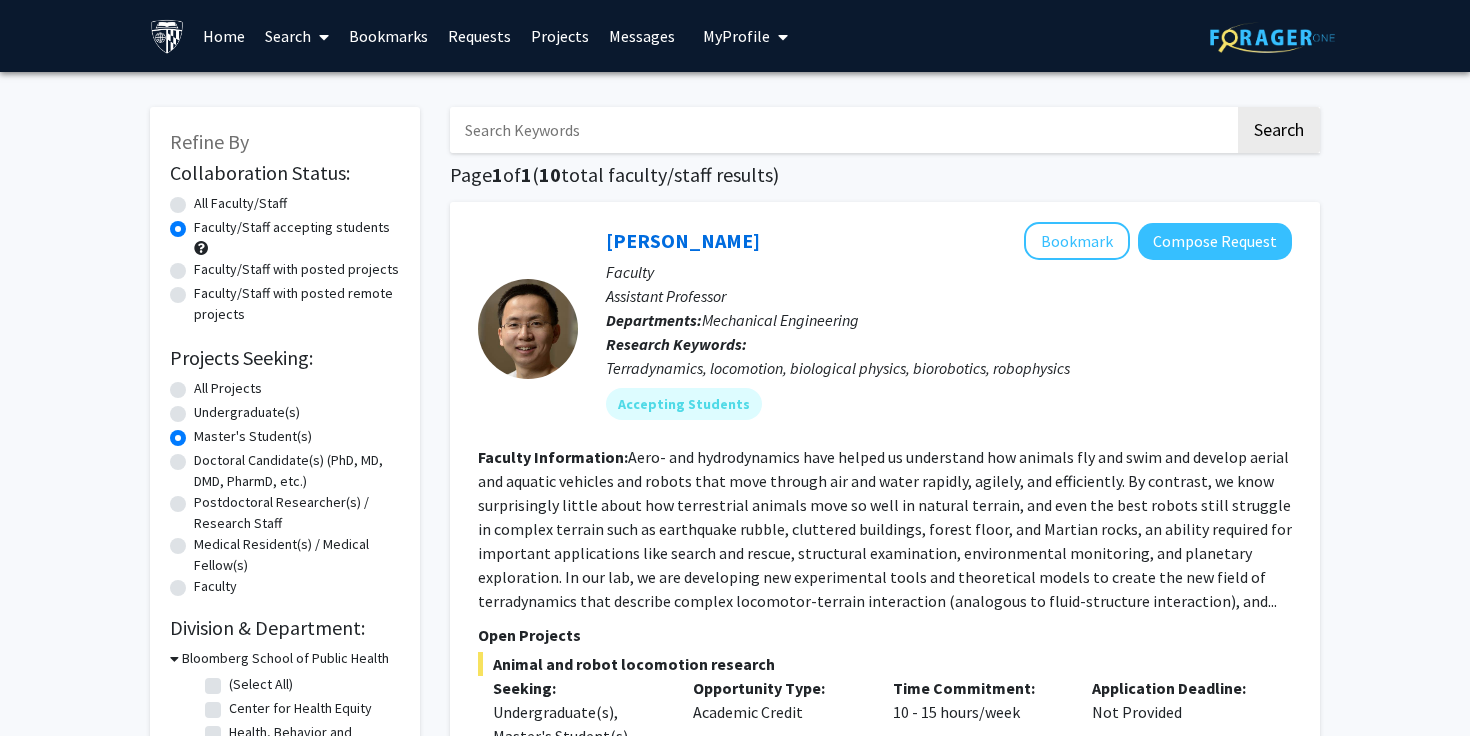 click on "Search" at bounding box center (297, 36) 